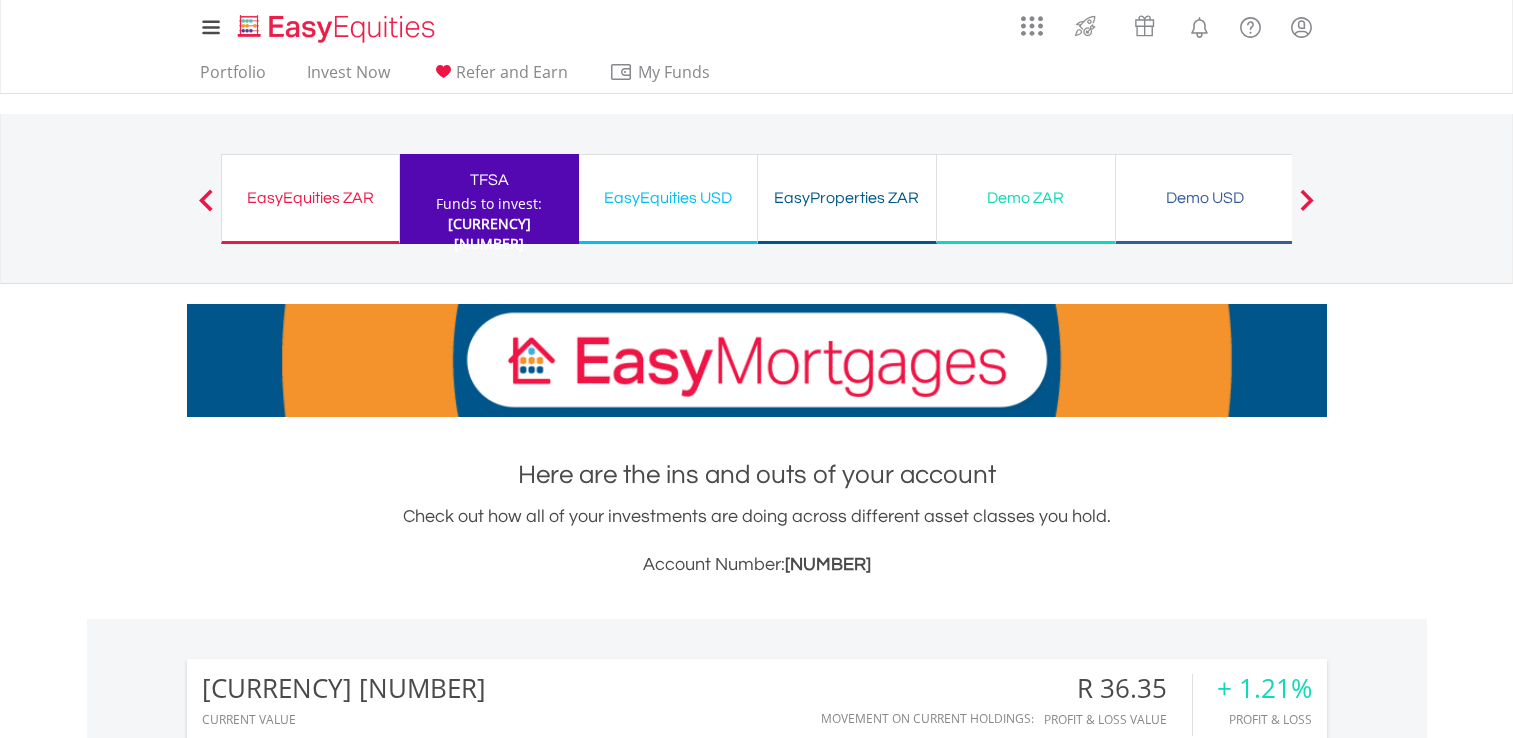 scroll, scrollTop: 599, scrollLeft: 0, axis: vertical 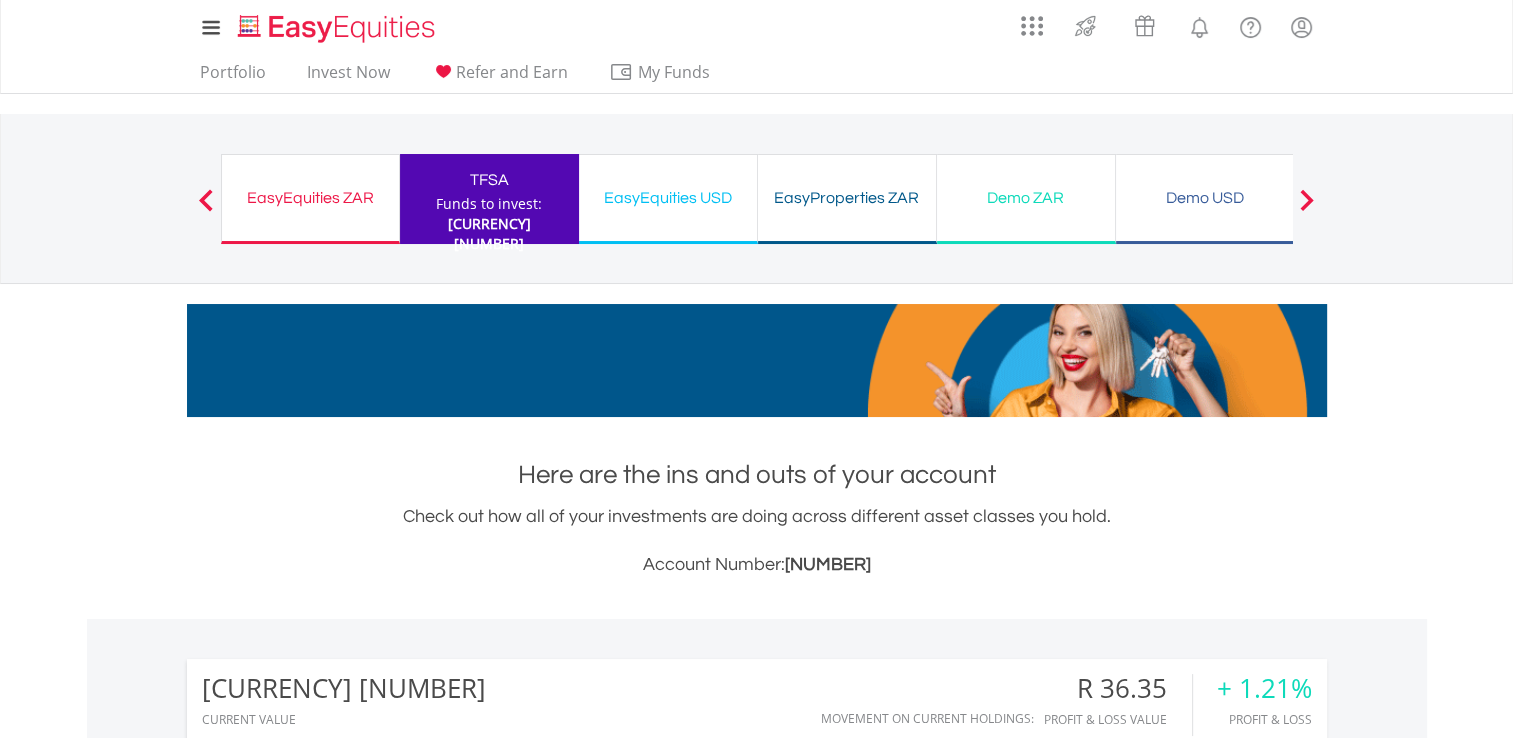 drag, startPoint x: 453, startPoint y: 186, endPoint x: 709, endPoint y: 567, distance: 459.01743 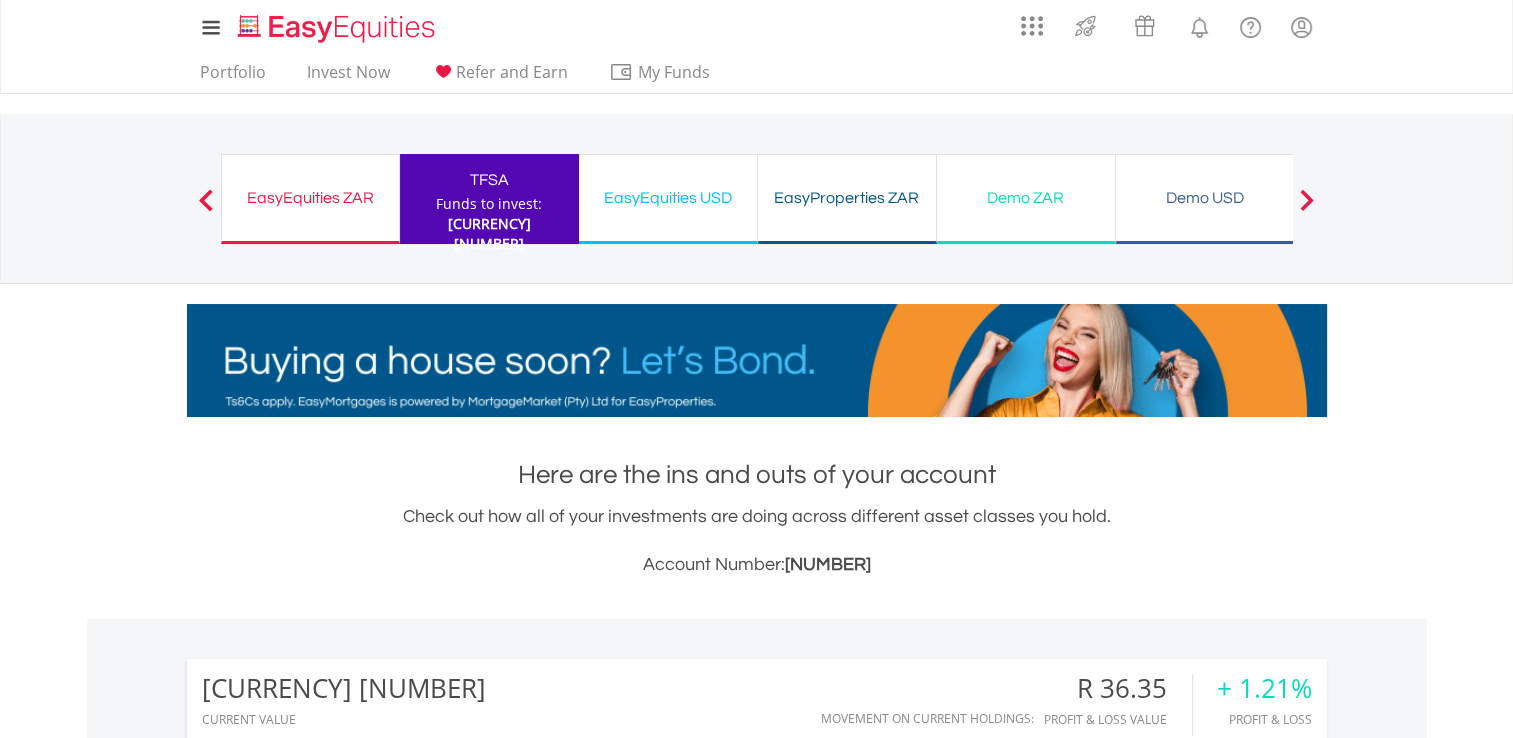 click on "TFSA" at bounding box center (489, 180) 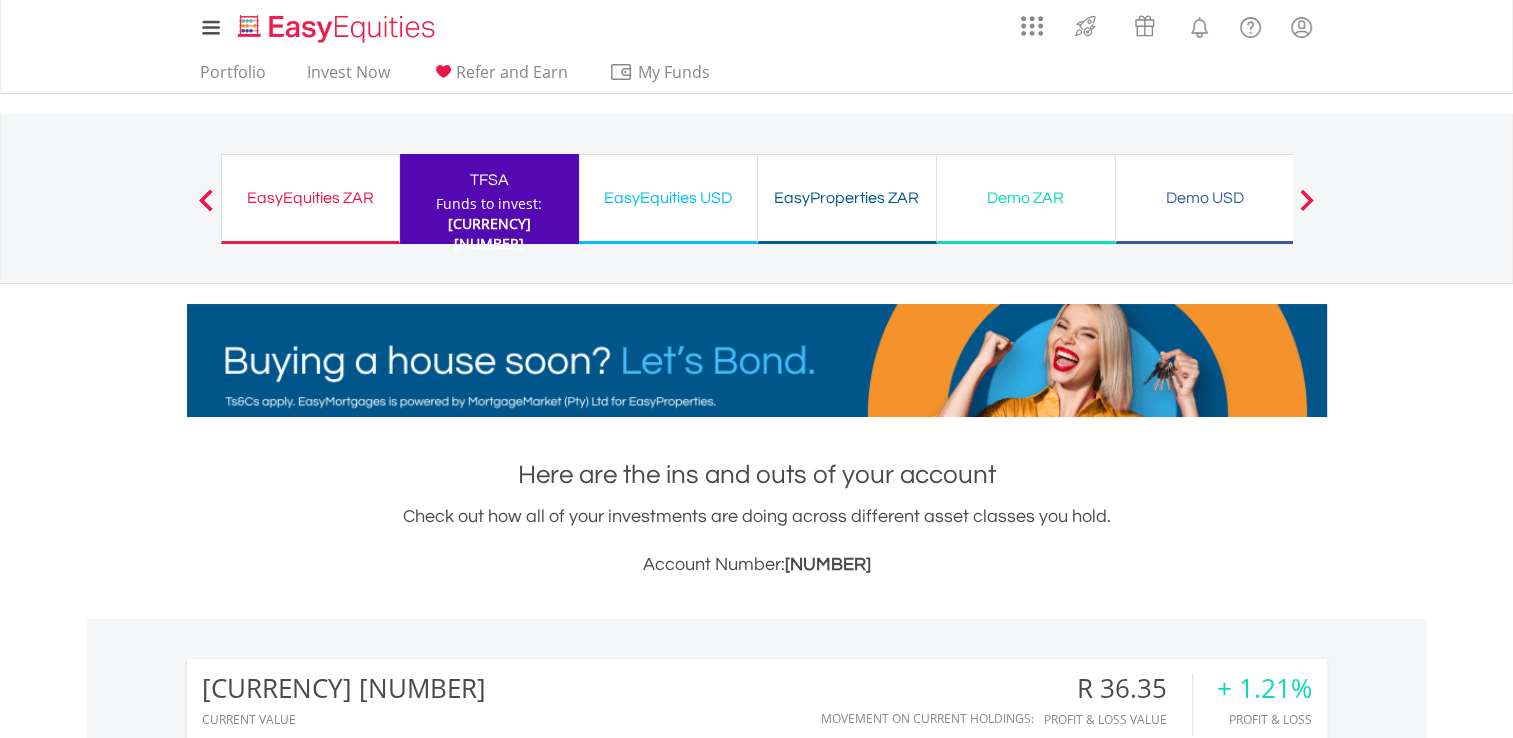 scroll, scrollTop: 300, scrollLeft: 0, axis: vertical 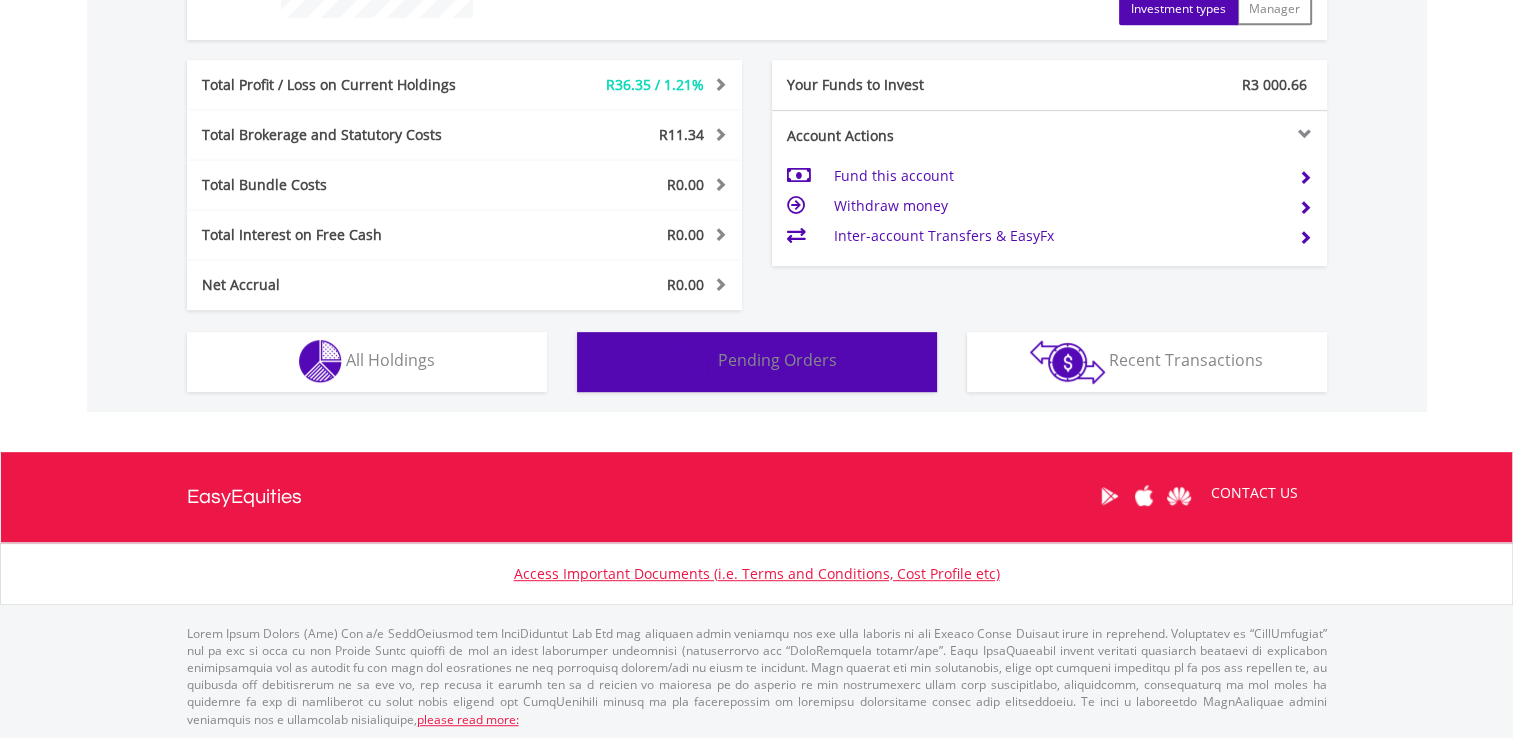 click on "Pending Orders" at bounding box center [777, 360] 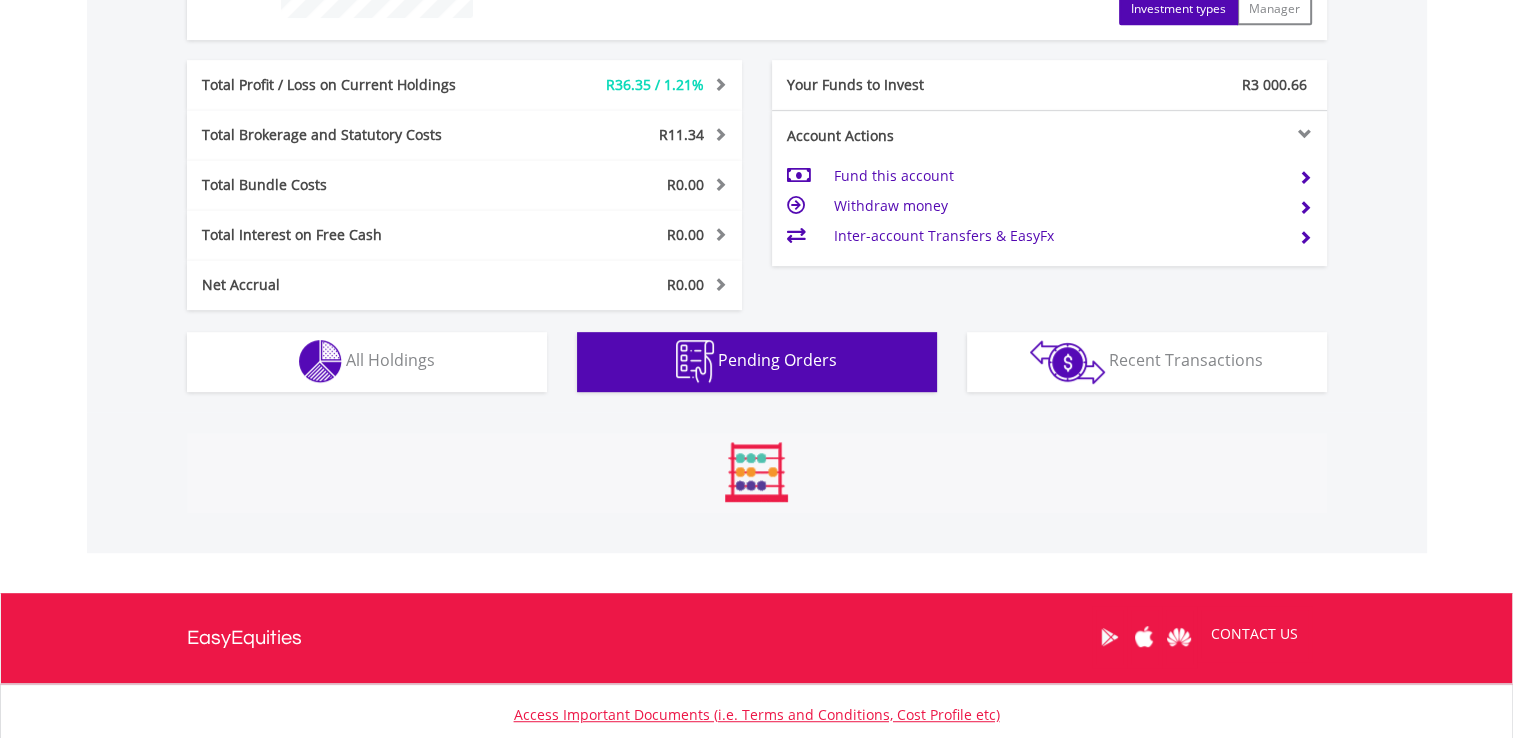 scroll, scrollTop: 1062, scrollLeft: 0, axis: vertical 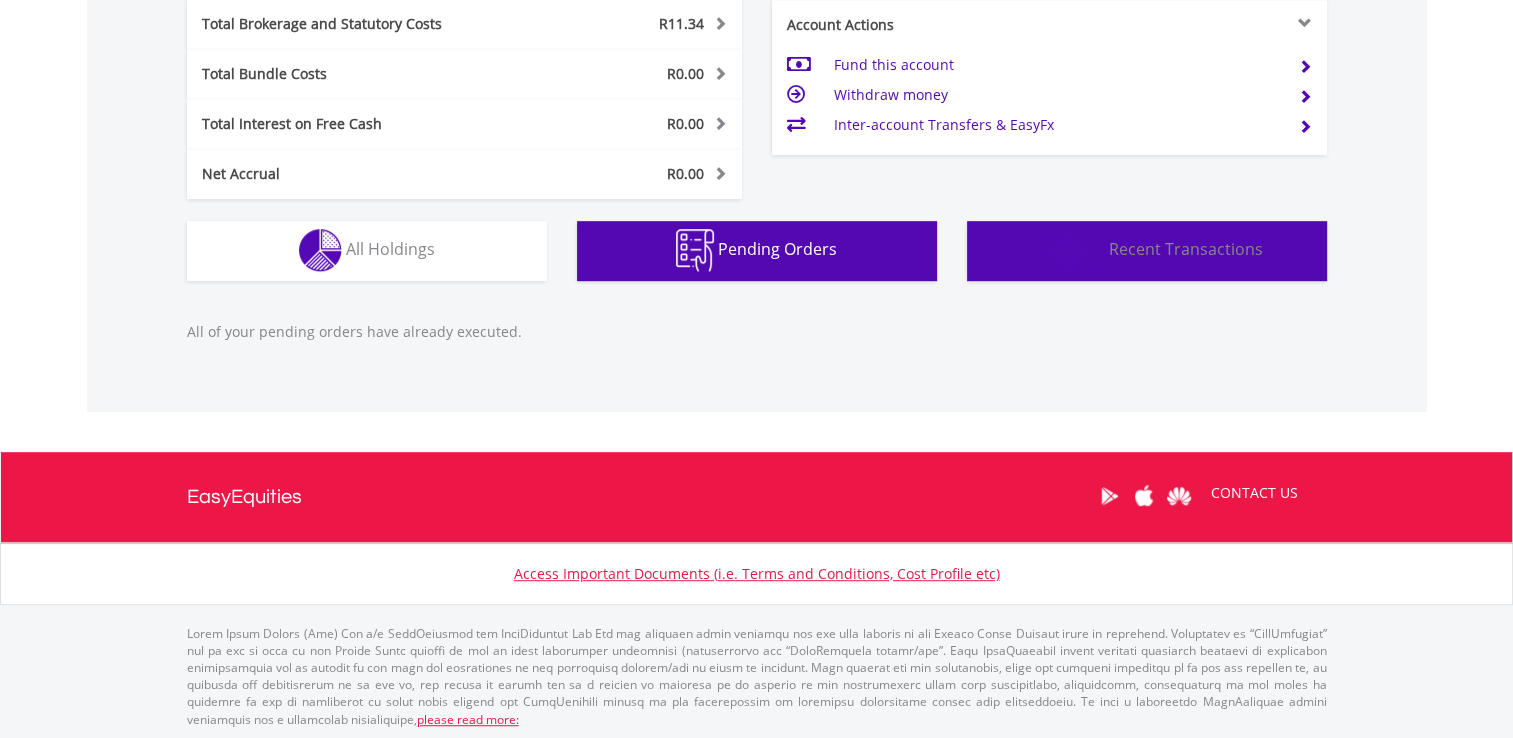 click on "Transactions
Recent Transactions" at bounding box center [1147, 251] 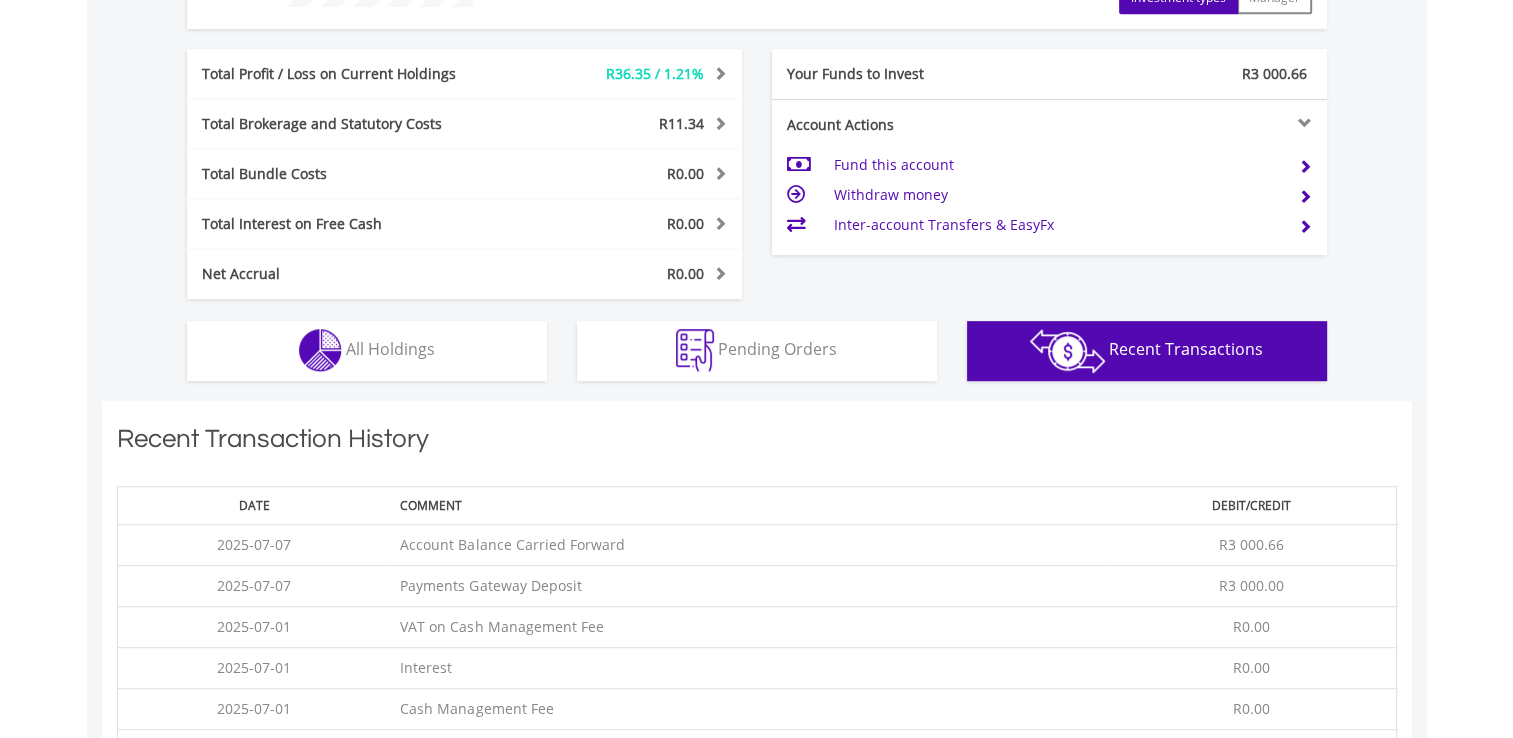 scroll, scrollTop: 961, scrollLeft: 0, axis: vertical 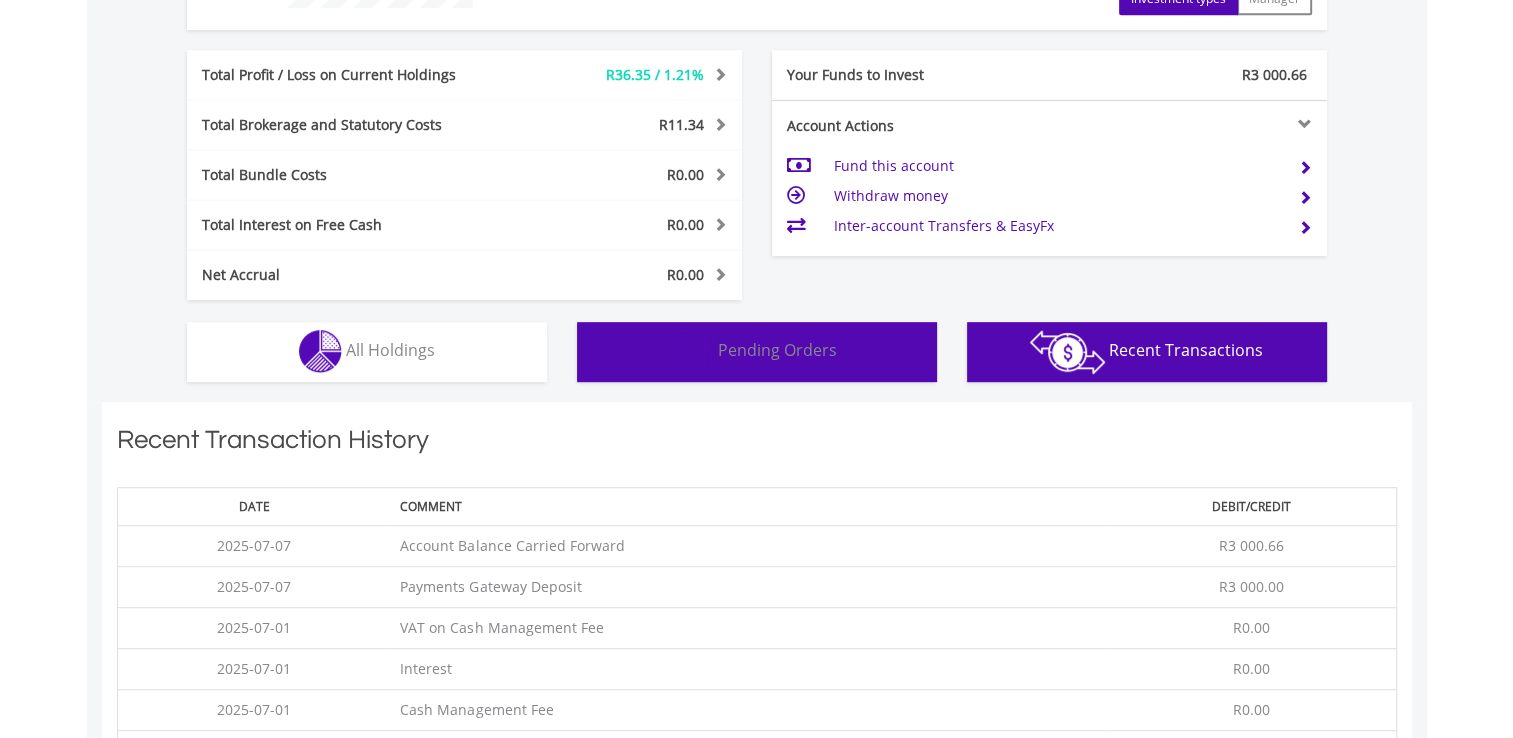 click on "Pending Orders
Pending Orders" at bounding box center [757, 352] 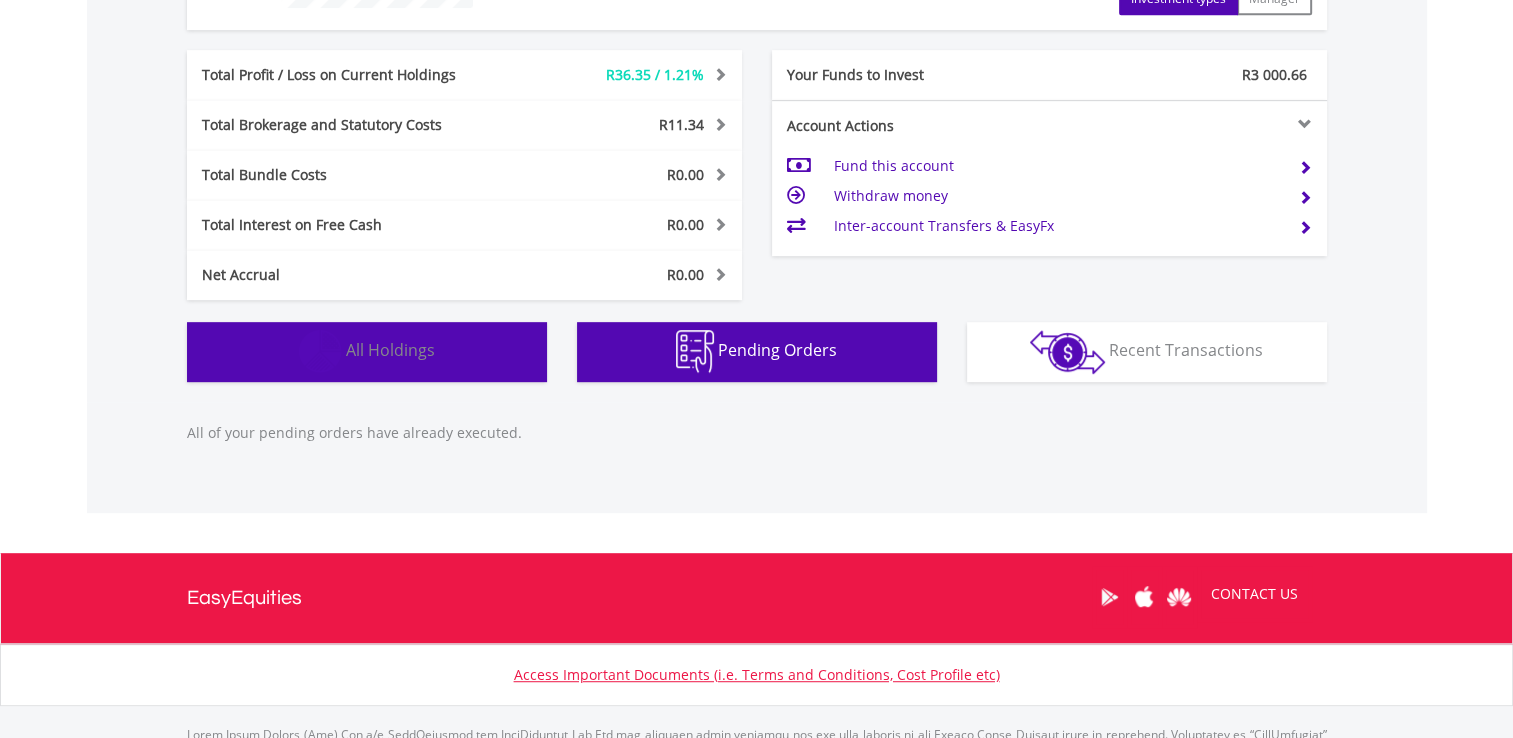 click on "Holdings
All Holdings" at bounding box center [367, 352] 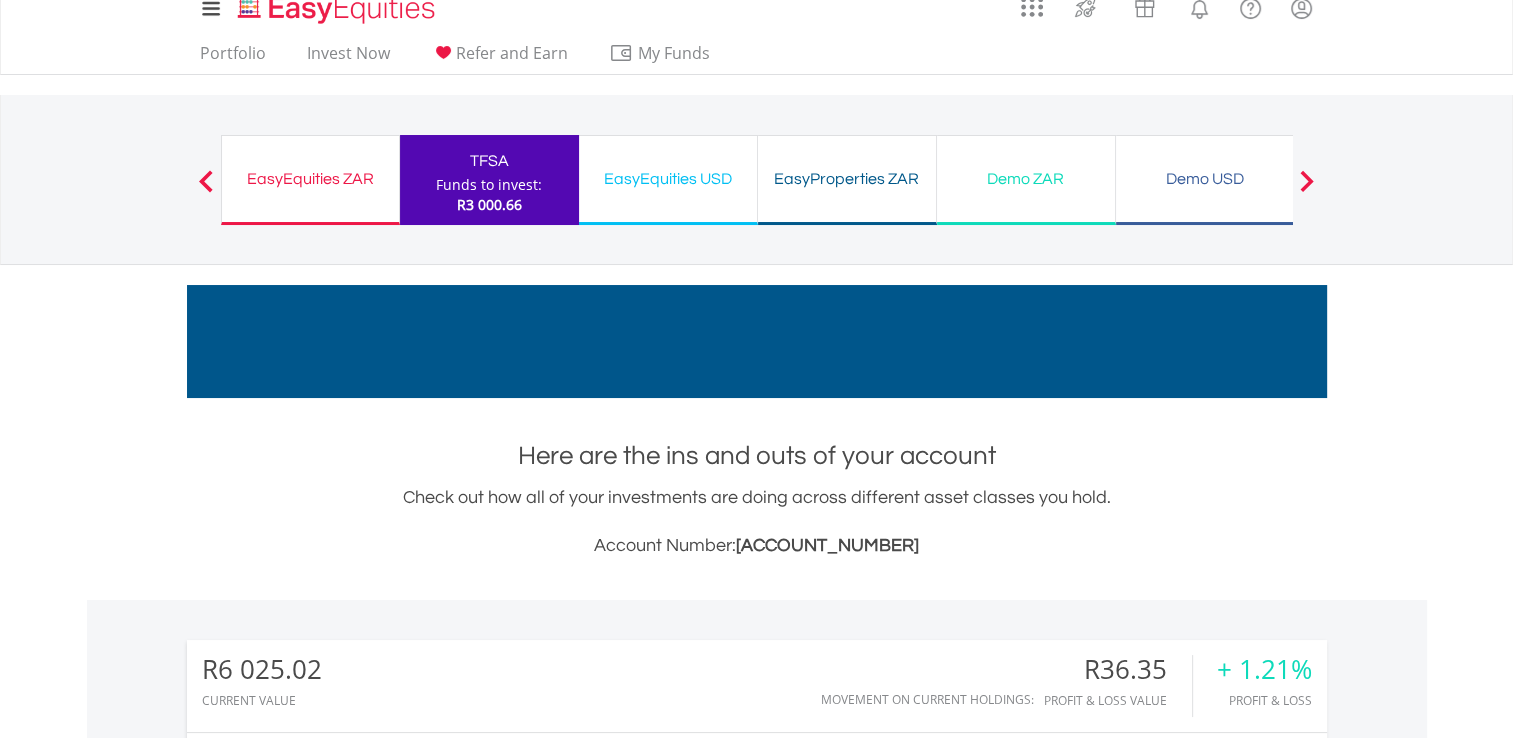 scroll, scrollTop: 0, scrollLeft: 0, axis: both 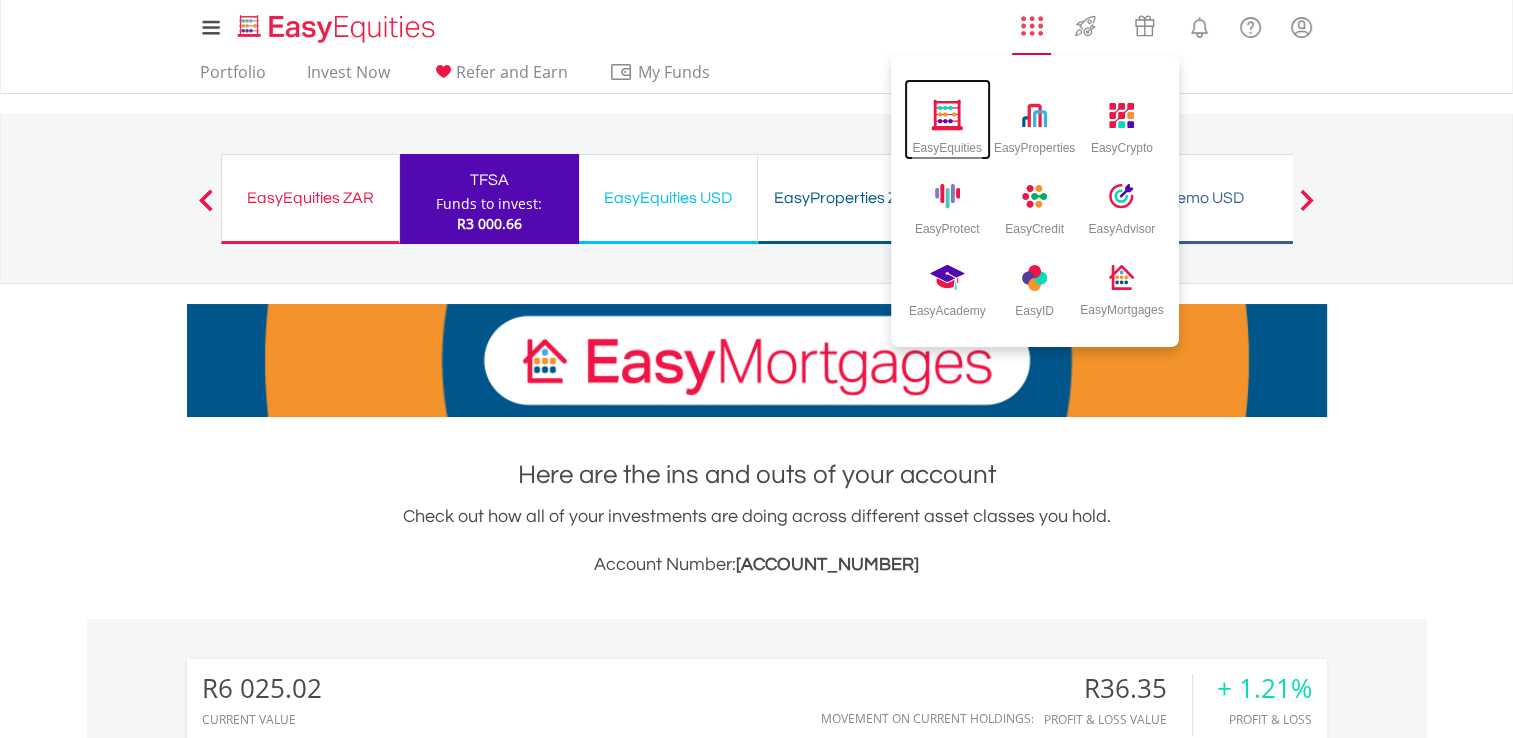 click on "EasyEquities" at bounding box center [946, 143] 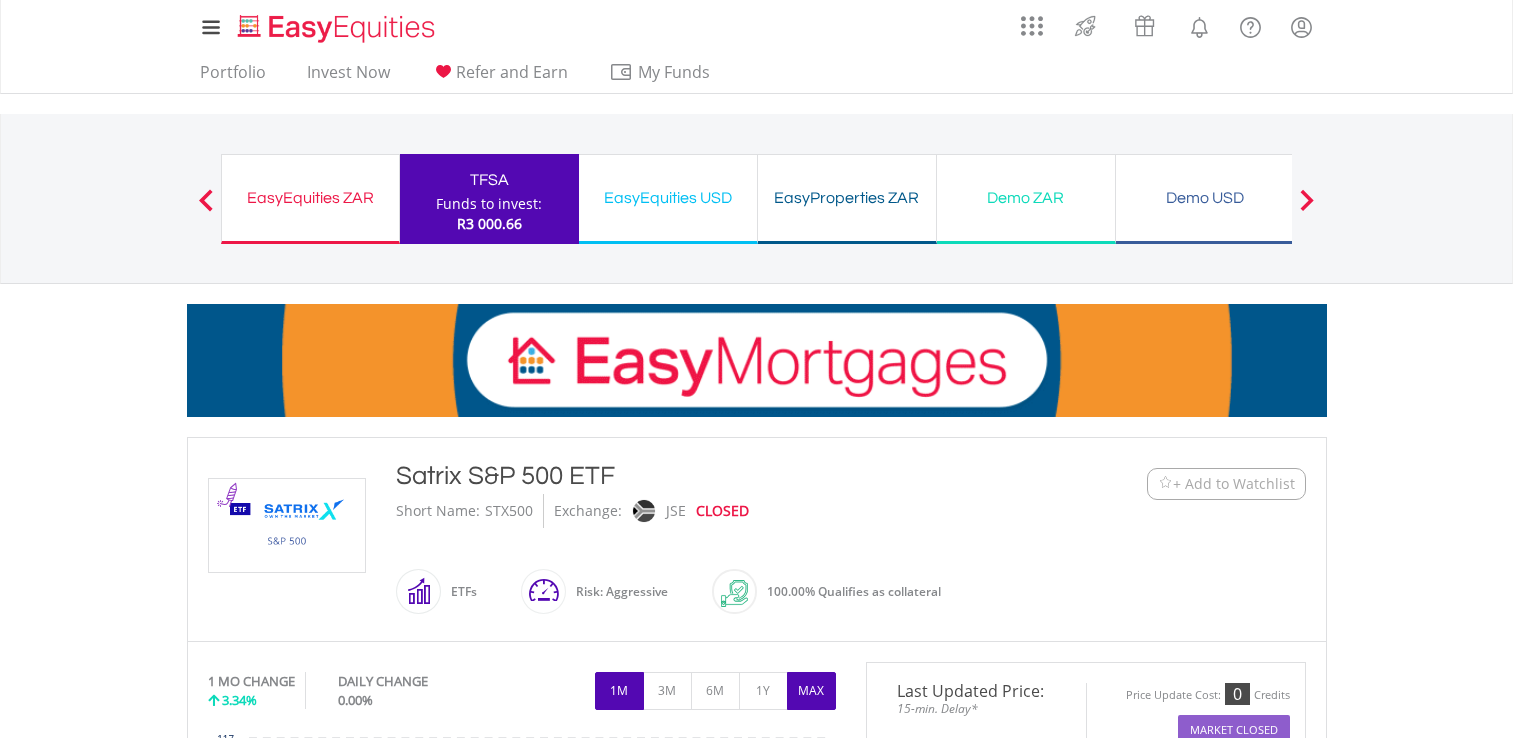 scroll, scrollTop: 416, scrollLeft: 0, axis: vertical 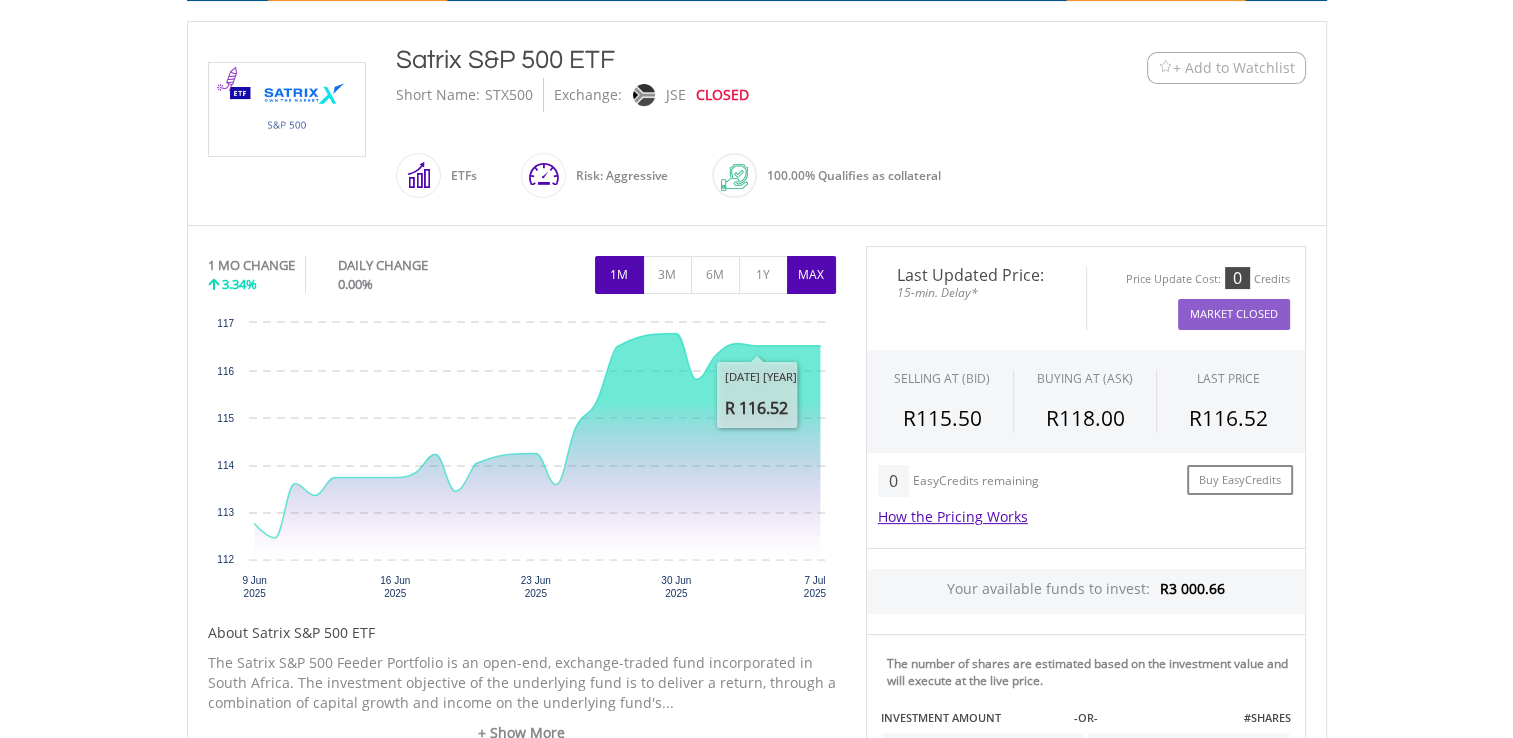 click on "MAX" at bounding box center [811, 275] 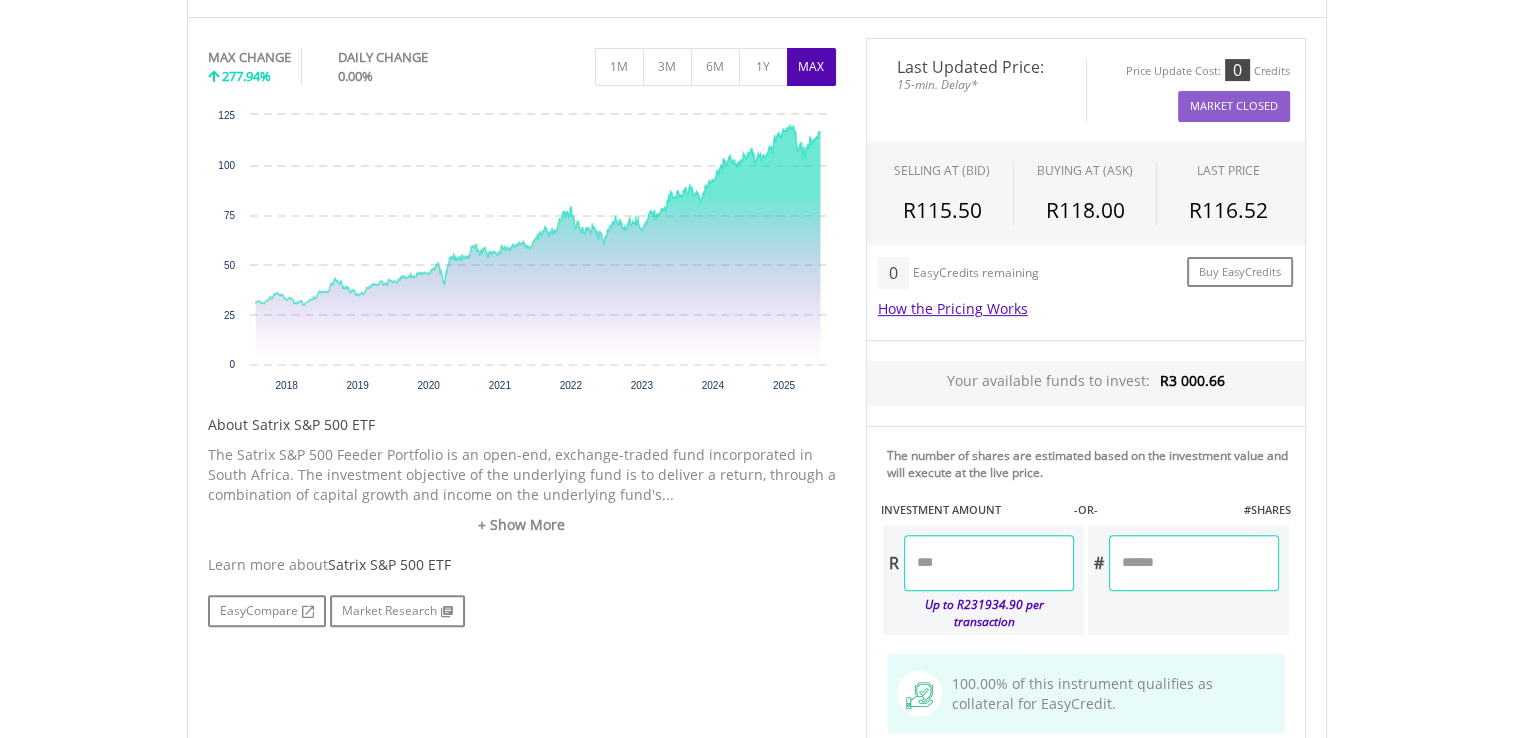 scroll, scrollTop: 600, scrollLeft: 0, axis: vertical 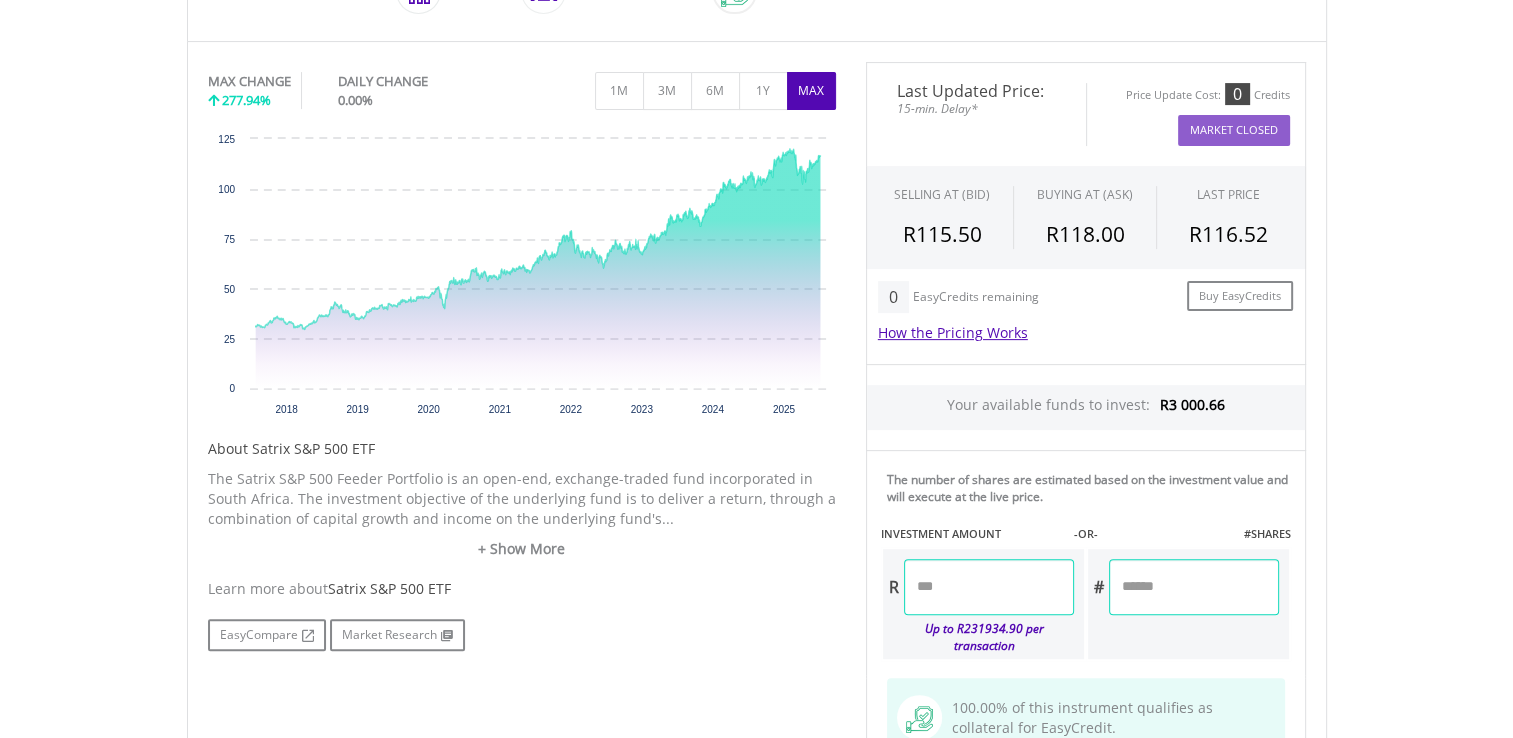 click at bounding box center [989, 587] 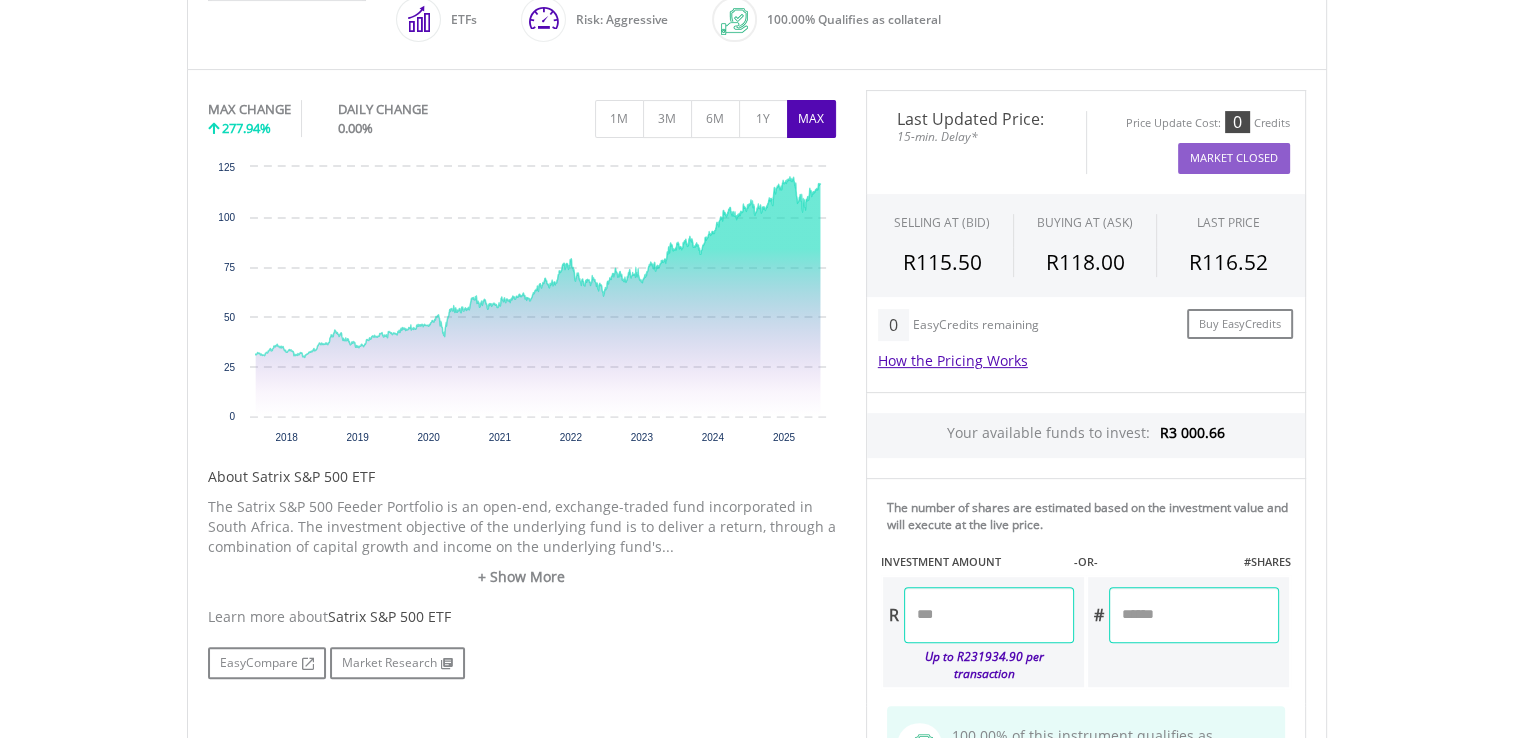 scroll, scrollTop: 676, scrollLeft: 0, axis: vertical 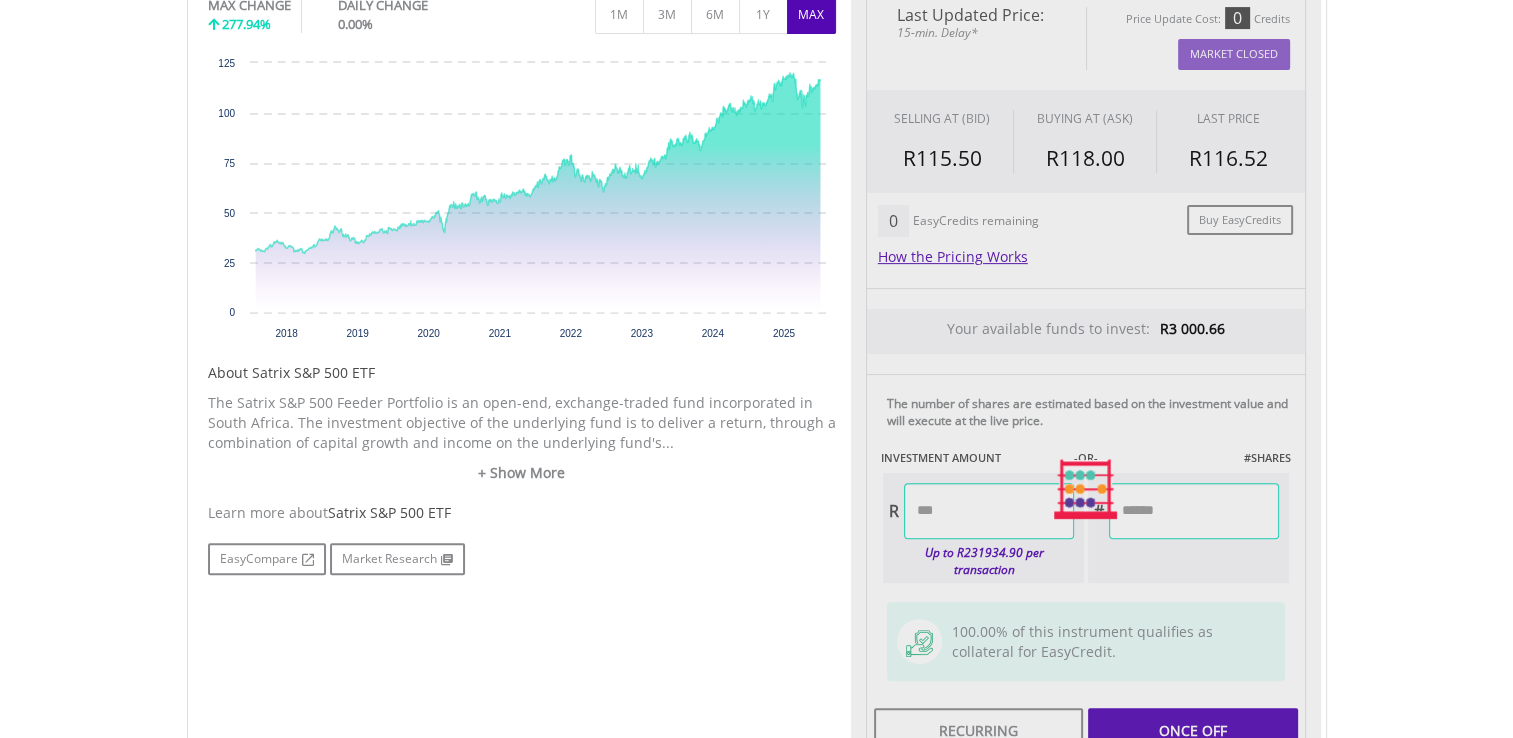 click on "Last Updated Price:
15-min. Delay*
Price Update Cost:
0
Credits
Market Closed
SELLING AT (BID)
BUYING AT                     (ASK)
LAST PRICE
R115.50
R118.00
R116.52
0
R" at bounding box center (1086, 489) 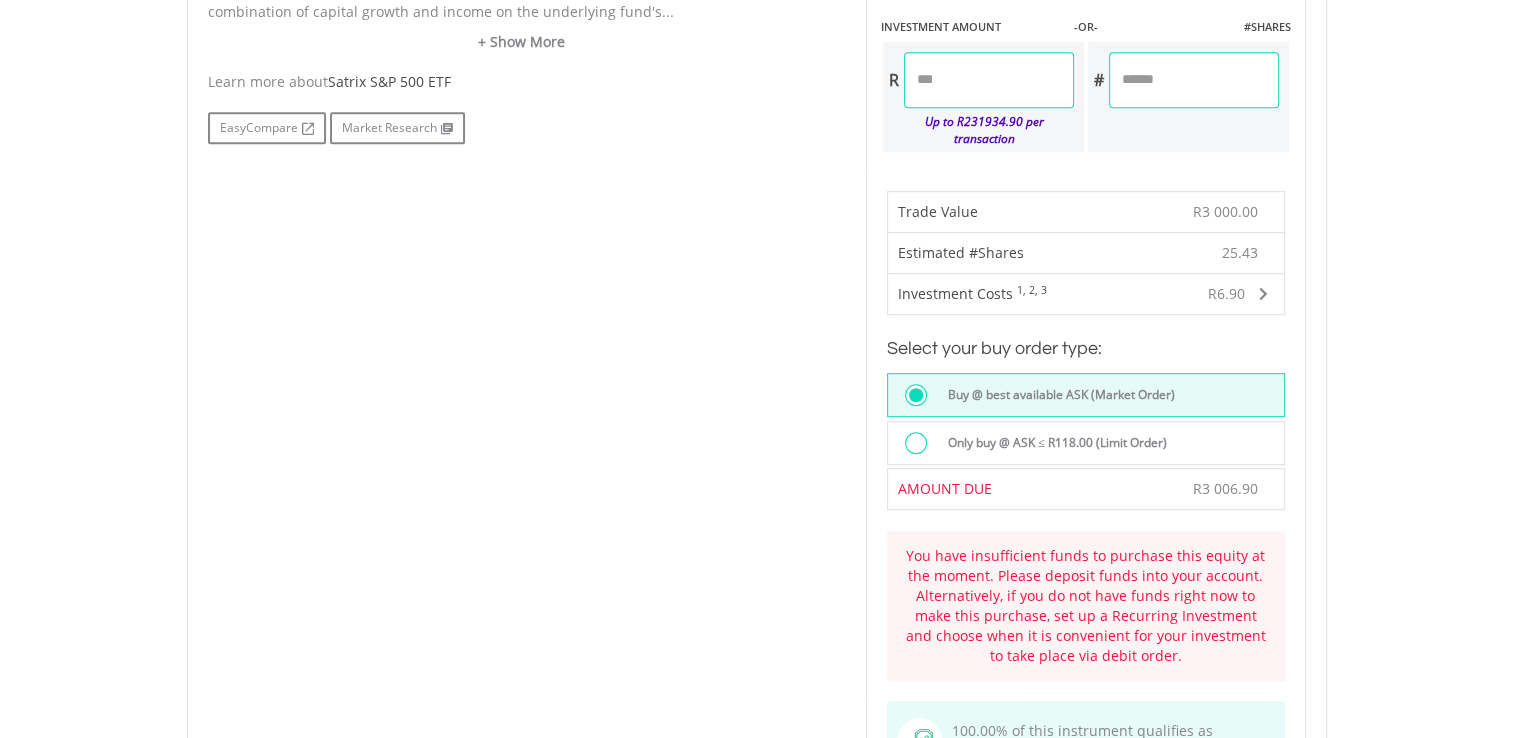 scroll, scrollTop: 1100, scrollLeft: 0, axis: vertical 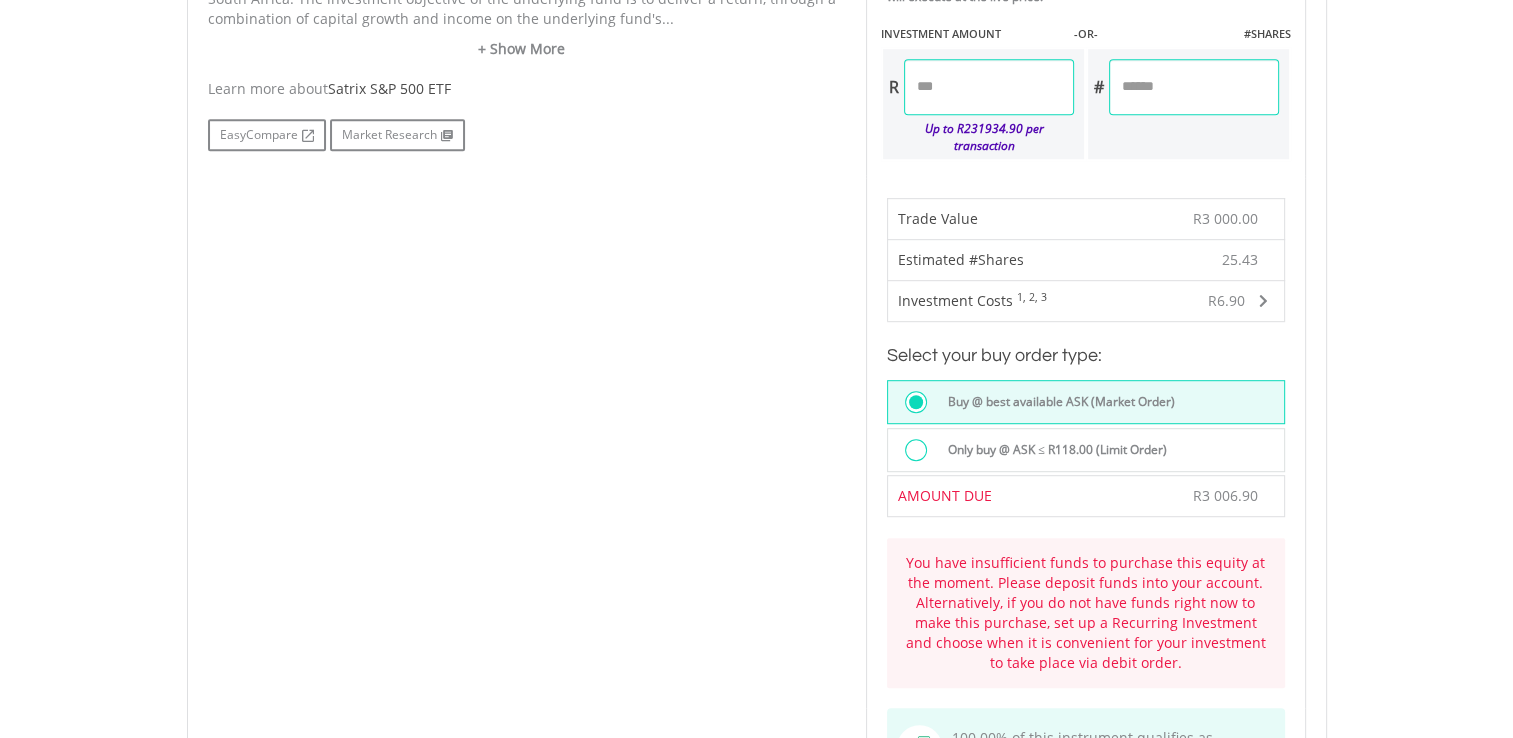 drag, startPoint x: 980, startPoint y: 98, endPoint x: 952, endPoint y: 95, distance: 28.160255 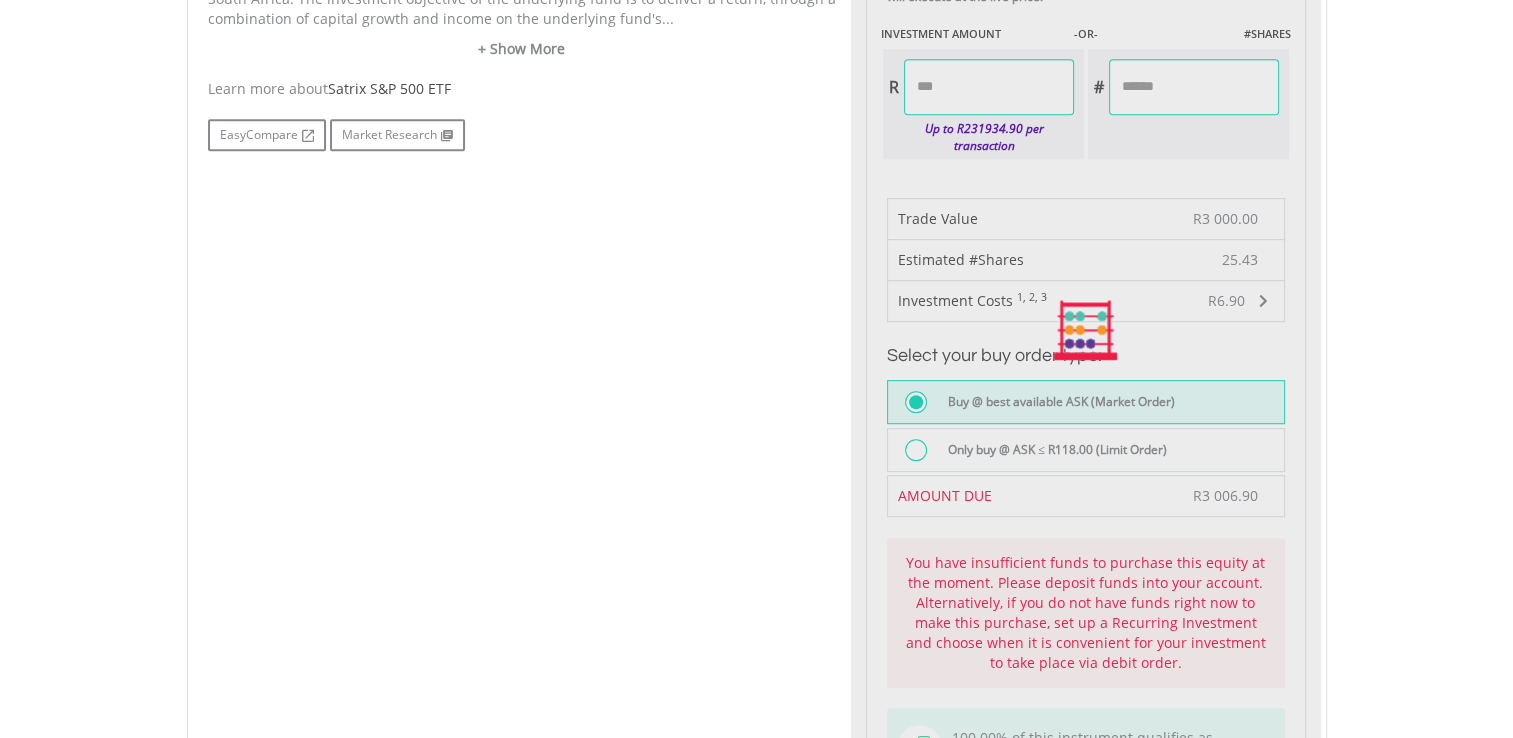 click on "Last Updated Price:
15-min. Delay*
Price Update Cost:
0
Credits
Market Closed
SELLING AT (BID)
BUYING AT                     (ASK)
LAST PRICE
R115.50
R118.00
R116.52
0
R" at bounding box center [1086, 330] 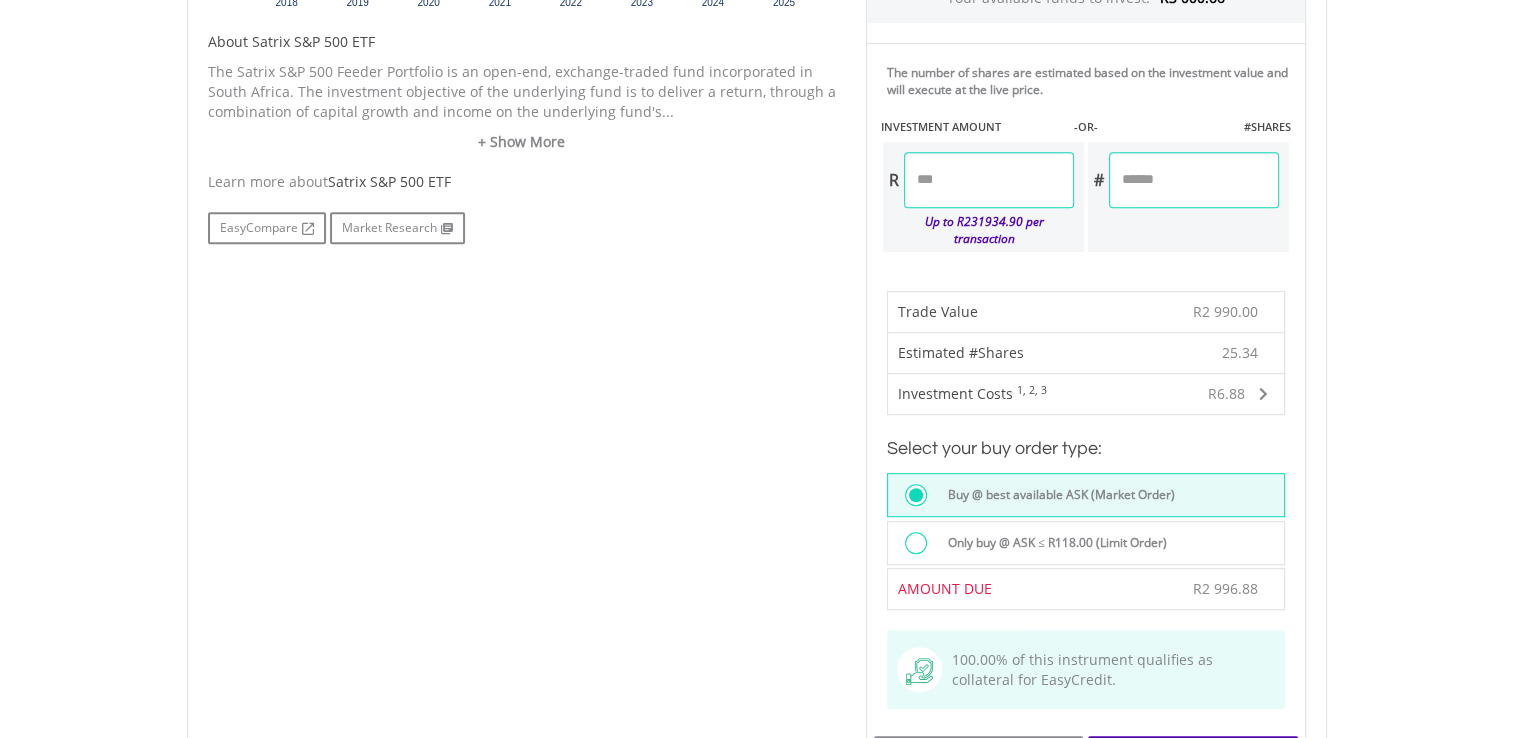 scroll, scrollTop: 1000, scrollLeft: 0, axis: vertical 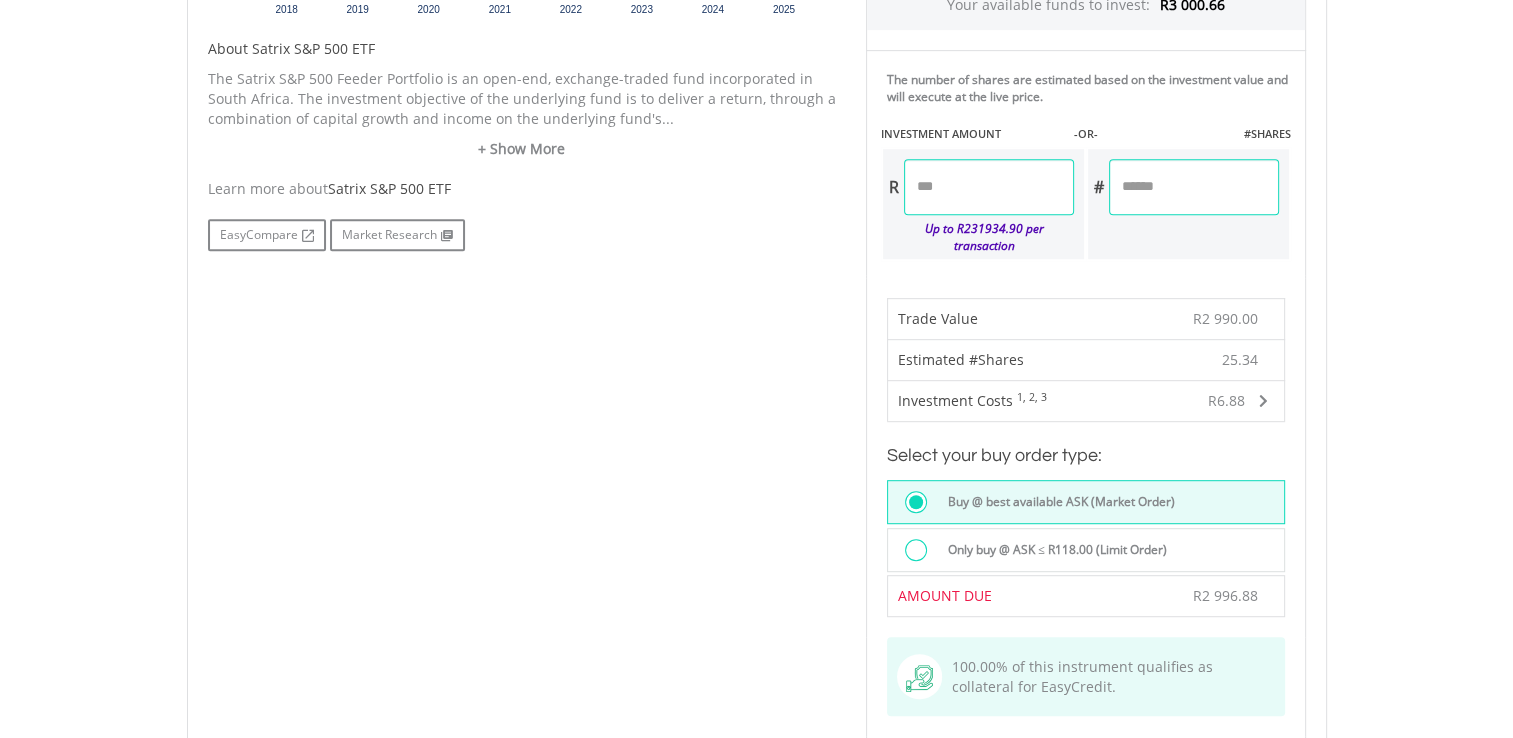 click on "*******" at bounding box center [989, 187] 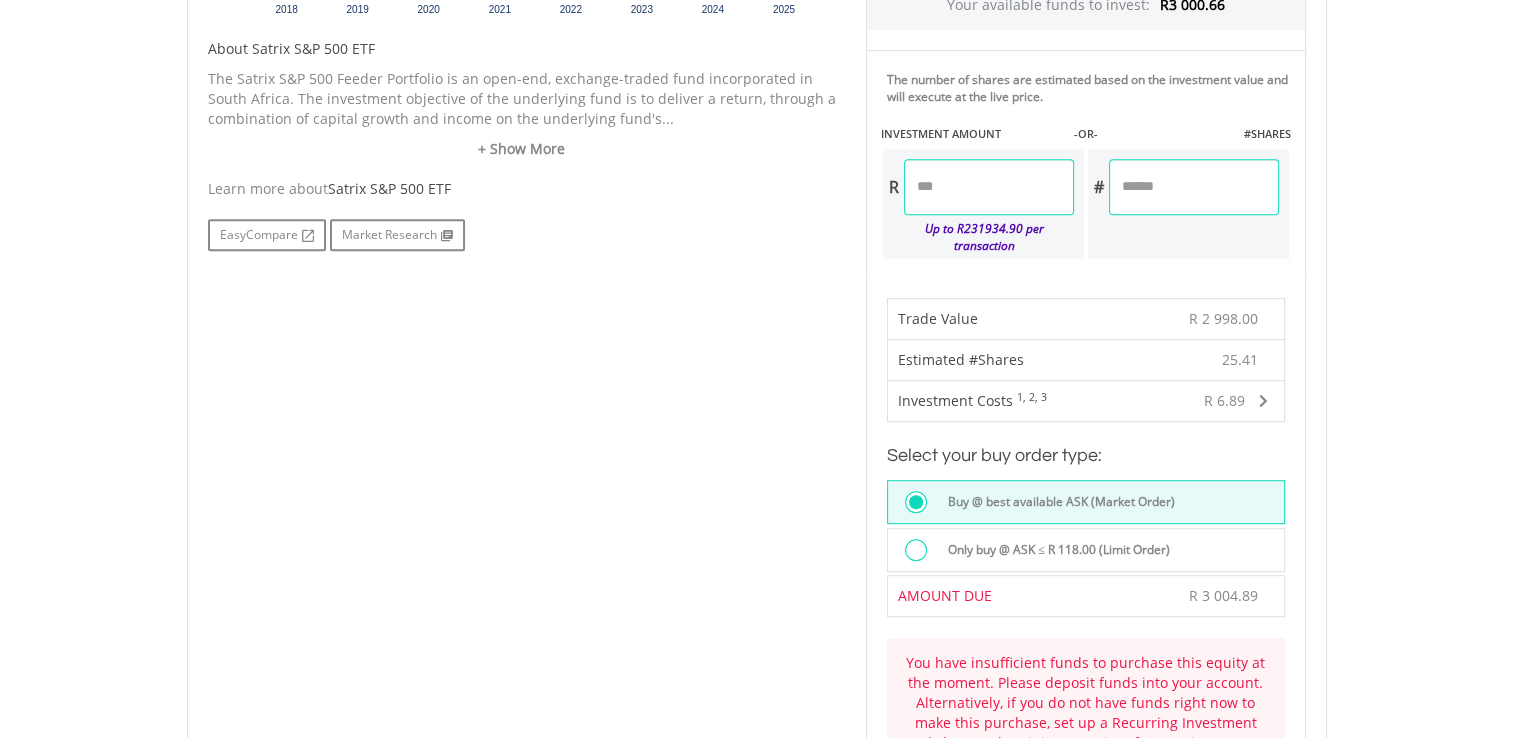 click on "*******" at bounding box center (989, 187) 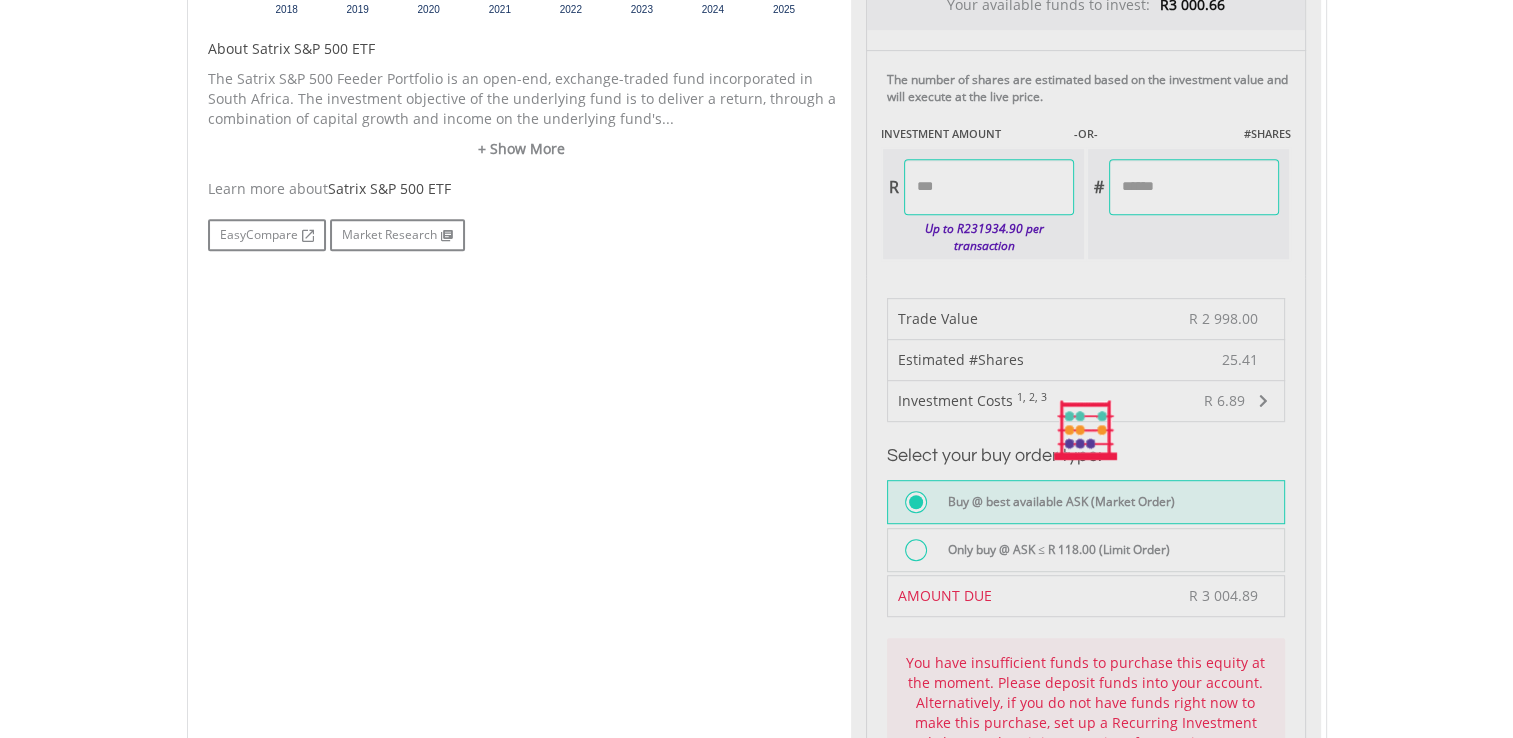 click on "Last Updated Price:
15-min. Delay*
Price Update Cost:
0
Credits
Market Closed
SELLING AT (BID)
BUYING AT                     (ASK)
LAST PRICE
R115.50
R118.00
R116.52
0
R" at bounding box center [1086, 430] 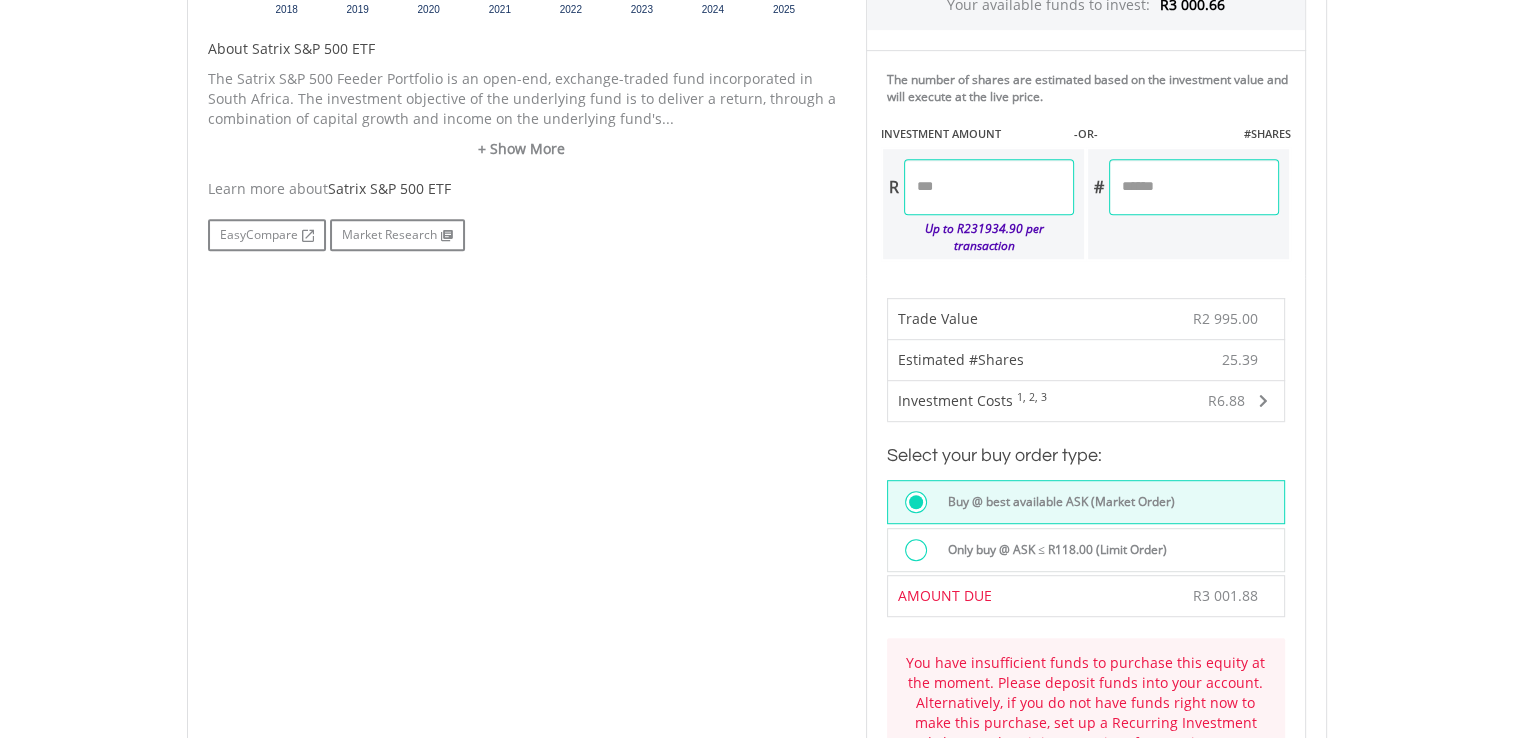 click on "*******" at bounding box center (989, 187) 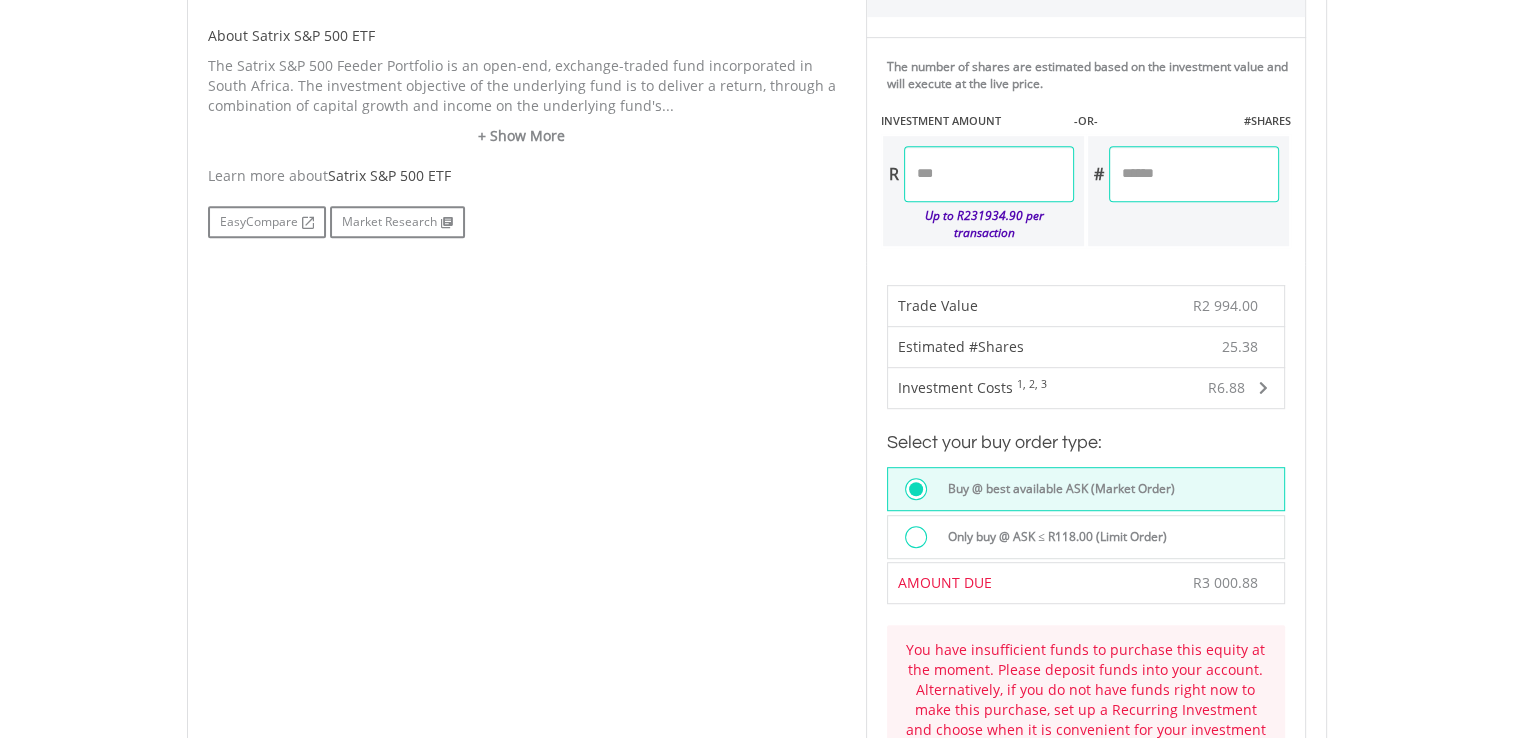 scroll, scrollTop: 1000, scrollLeft: 0, axis: vertical 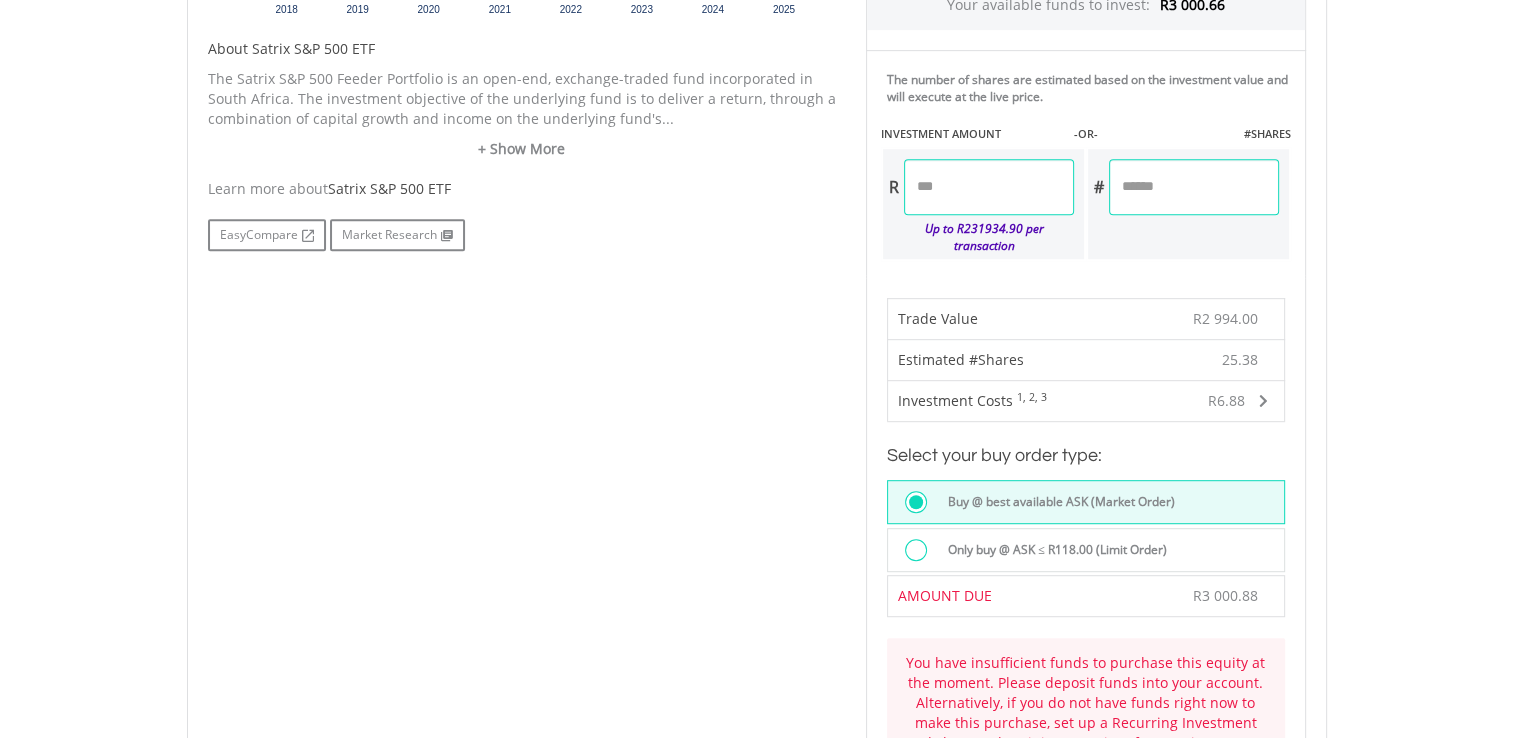 click on "*******" at bounding box center (989, 187) 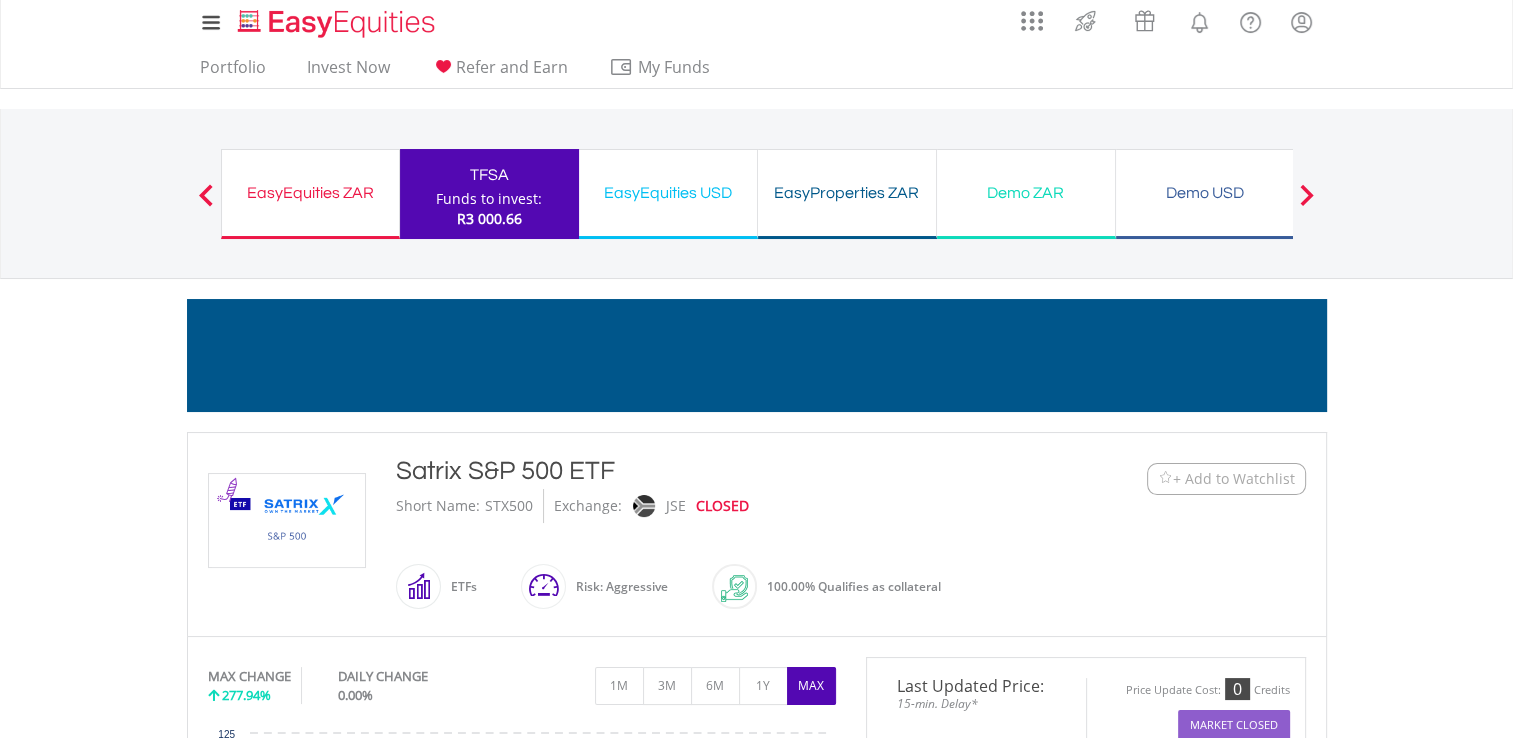 scroll, scrollTop: 0, scrollLeft: 0, axis: both 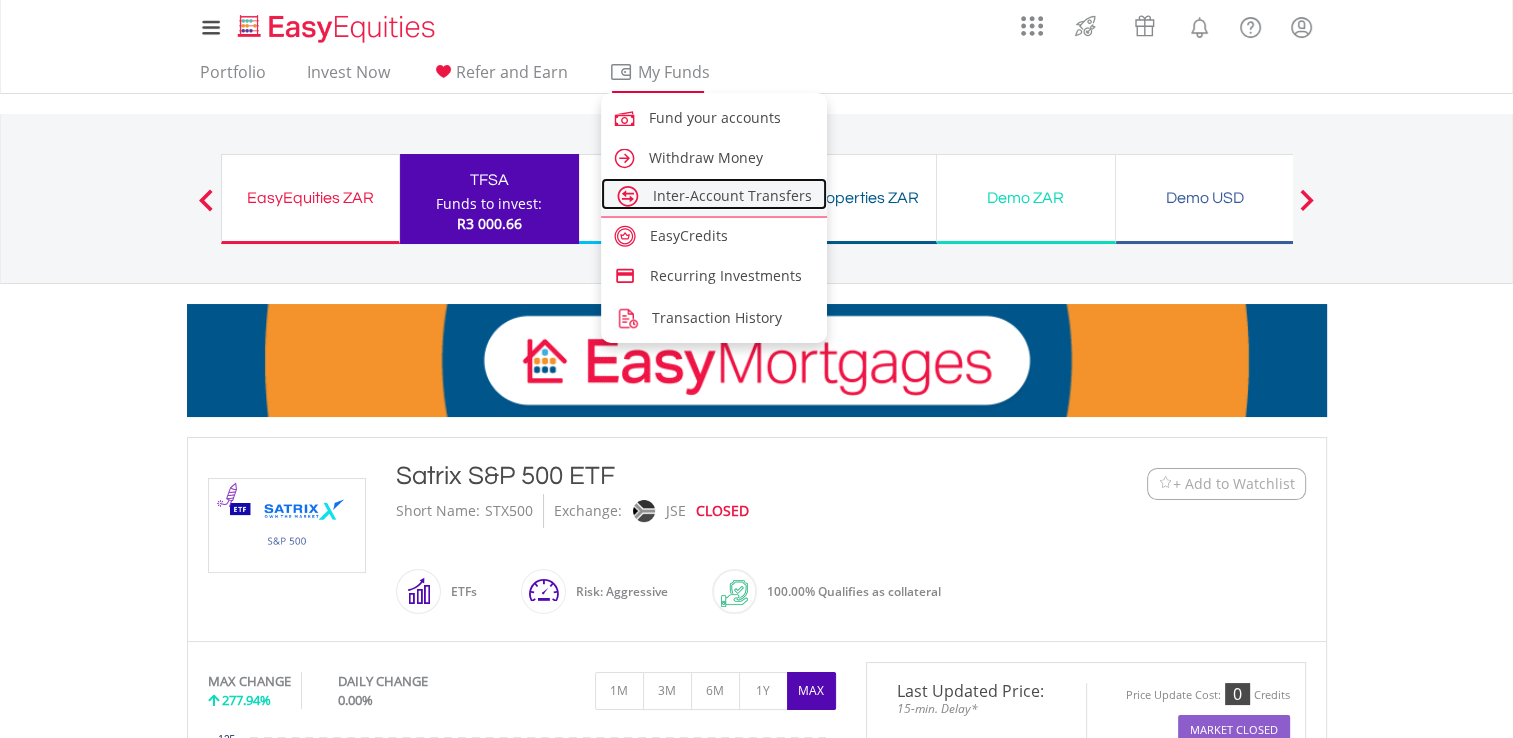 click on "Inter-Account Transfers" at bounding box center [732, 195] 